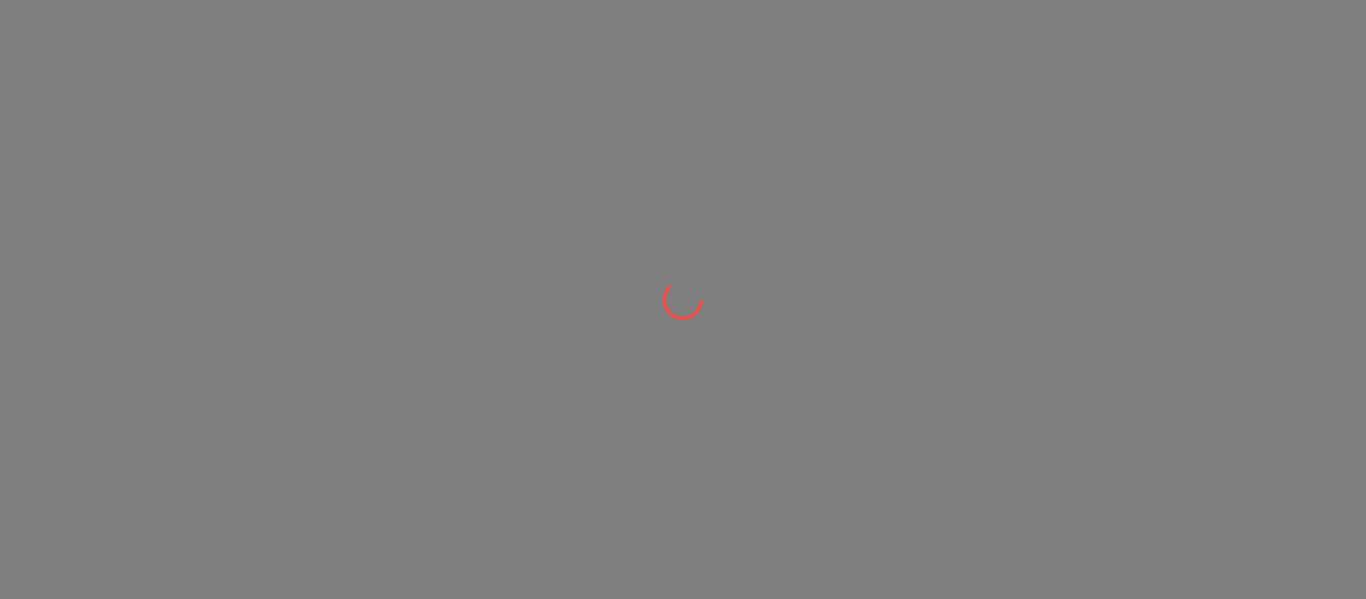 scroll, scrollTop: 0, scrollLeft: 0, axis: both 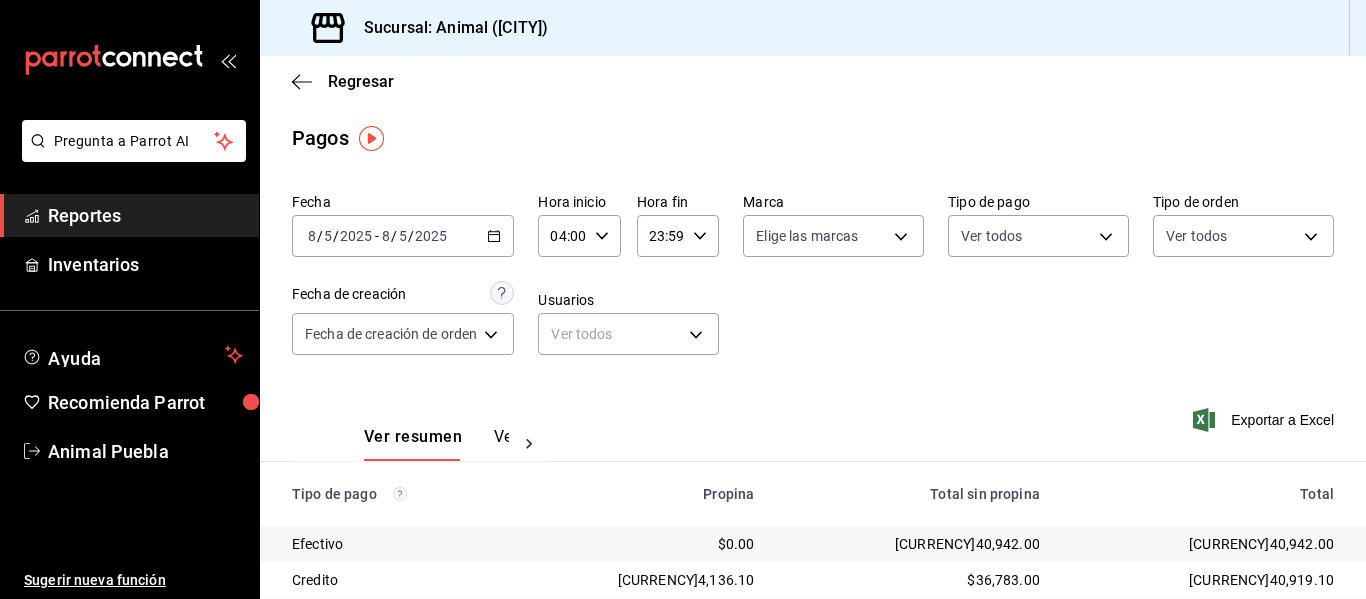click on "Reportes" at bounding box center (145, 215) 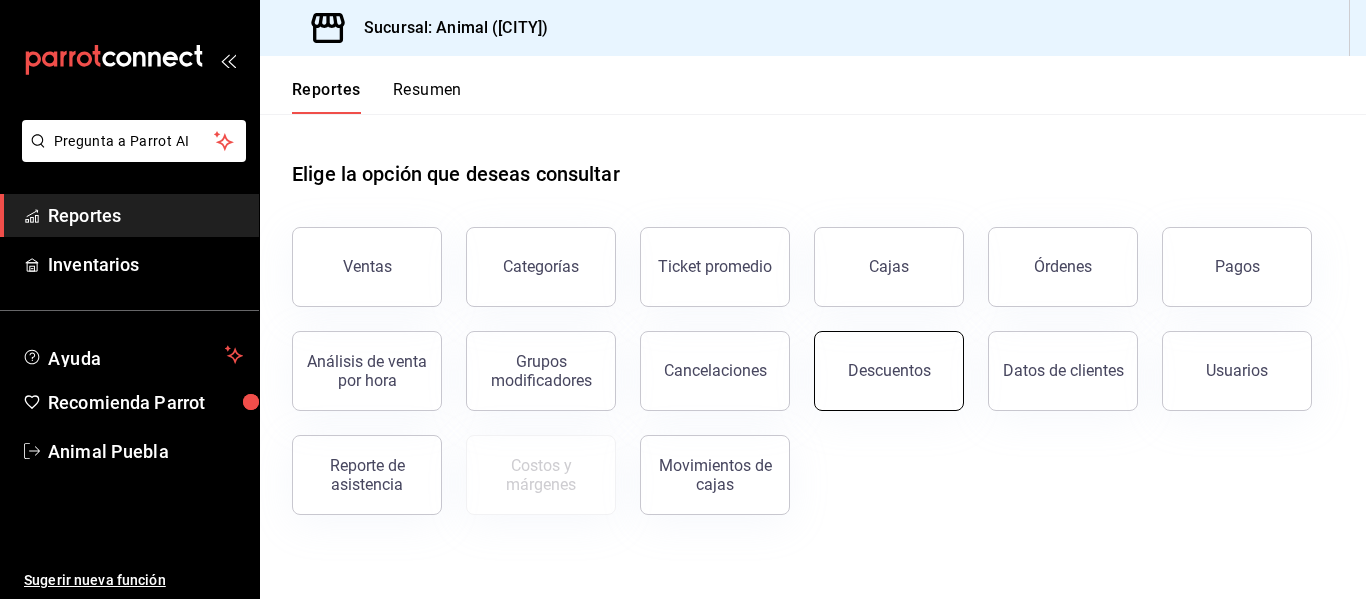 click on "Descuentos" at bounding box center (889, 370) 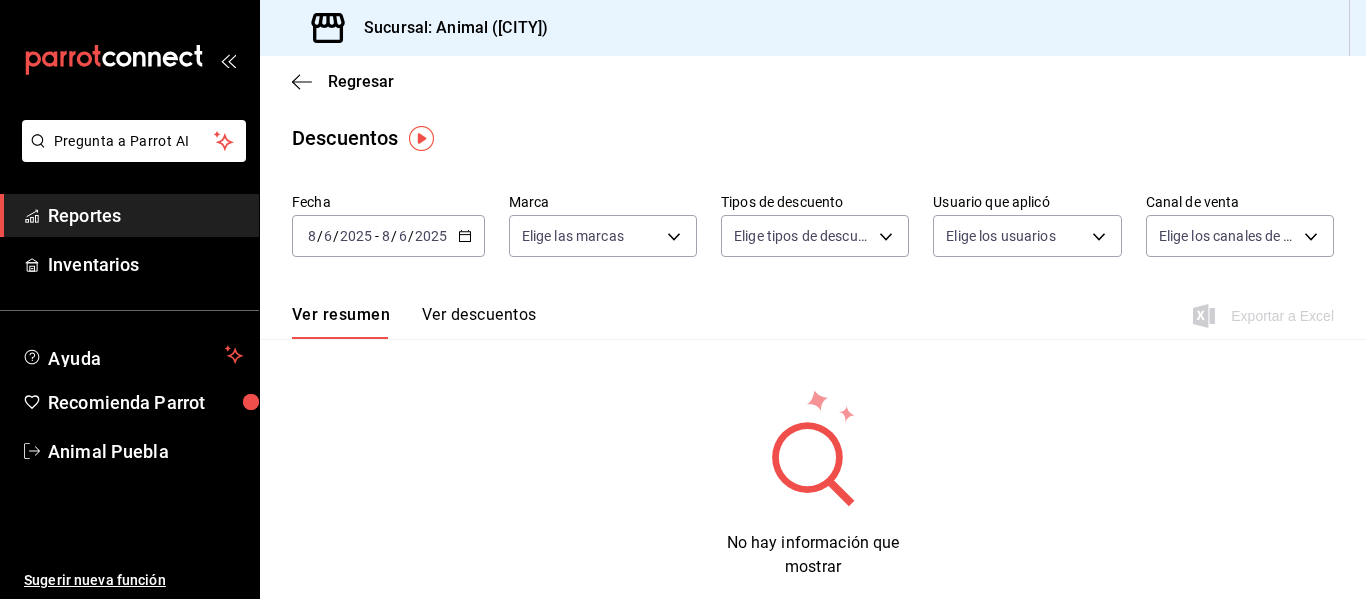 click on "2025-08-06 8 / 6 / 2025 - 2025-08-06 8 / 6 / 2025" at bounding box center [388, 236] 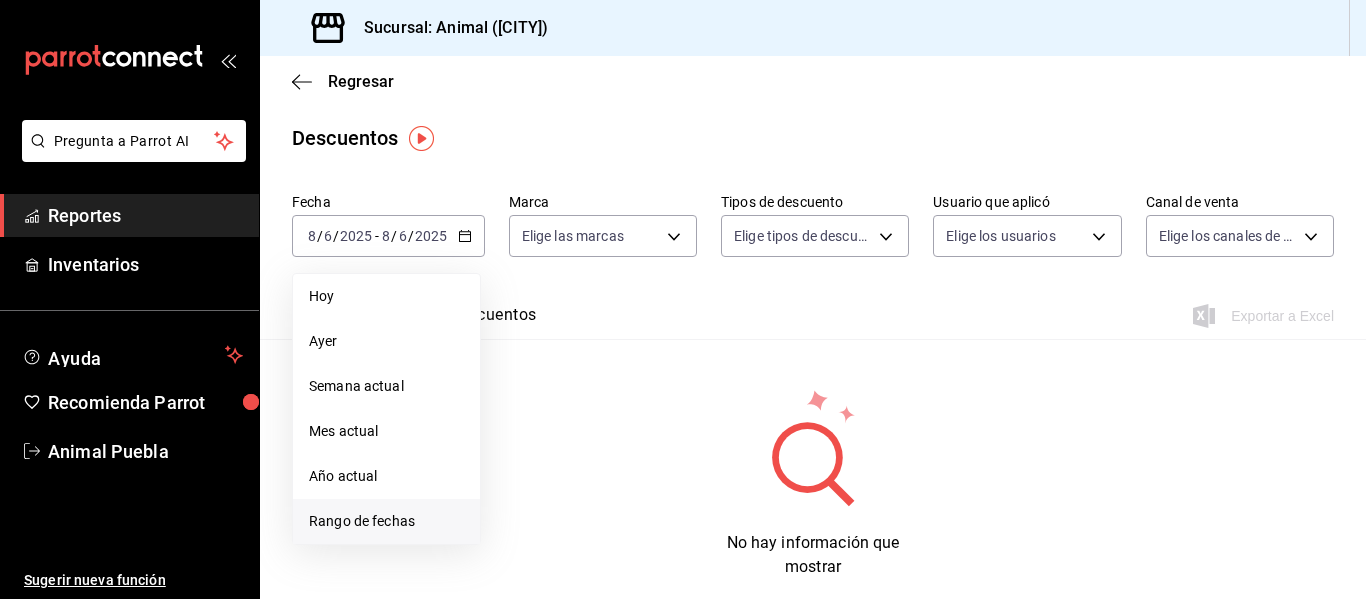 click on "Rango de fechas" at bounding box center [386, 521] 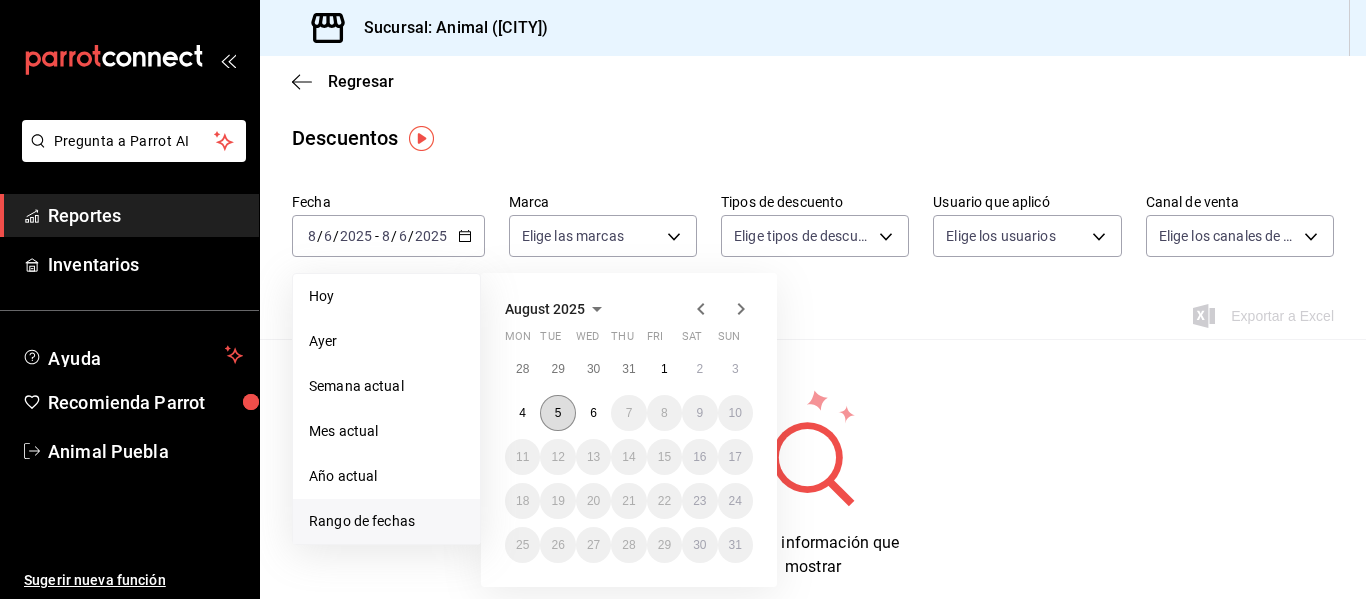 click on "5" at bounding box center (557, 413) 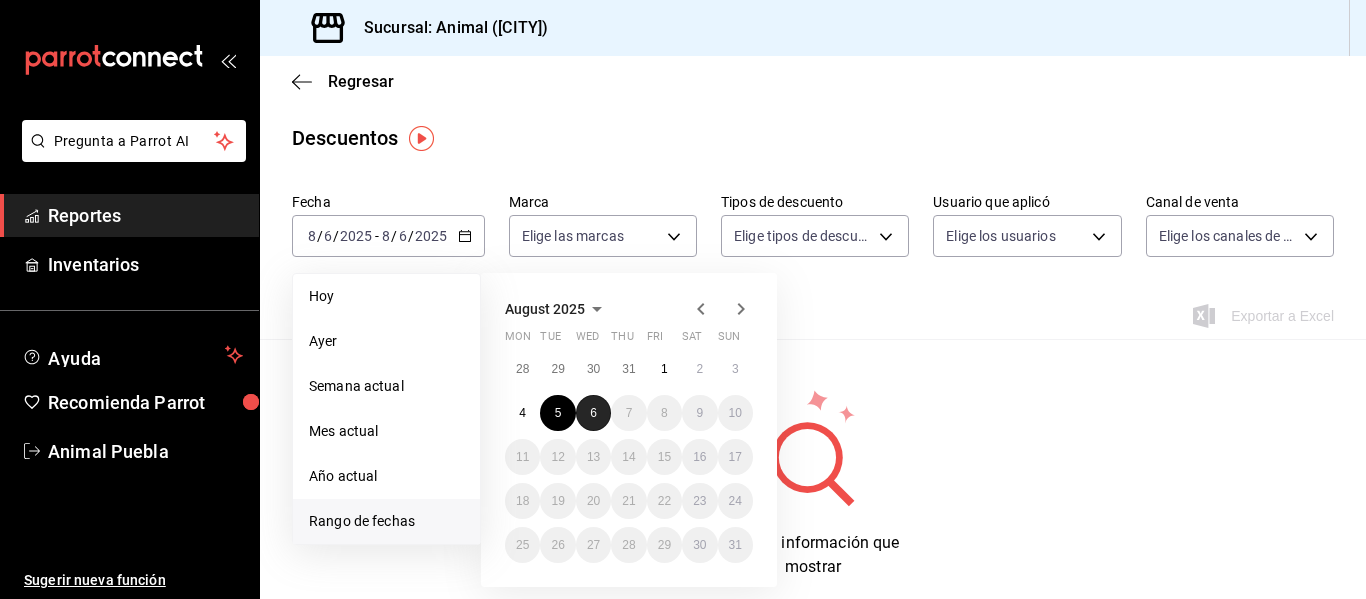 click on "6" at bounding box center [593, 413] 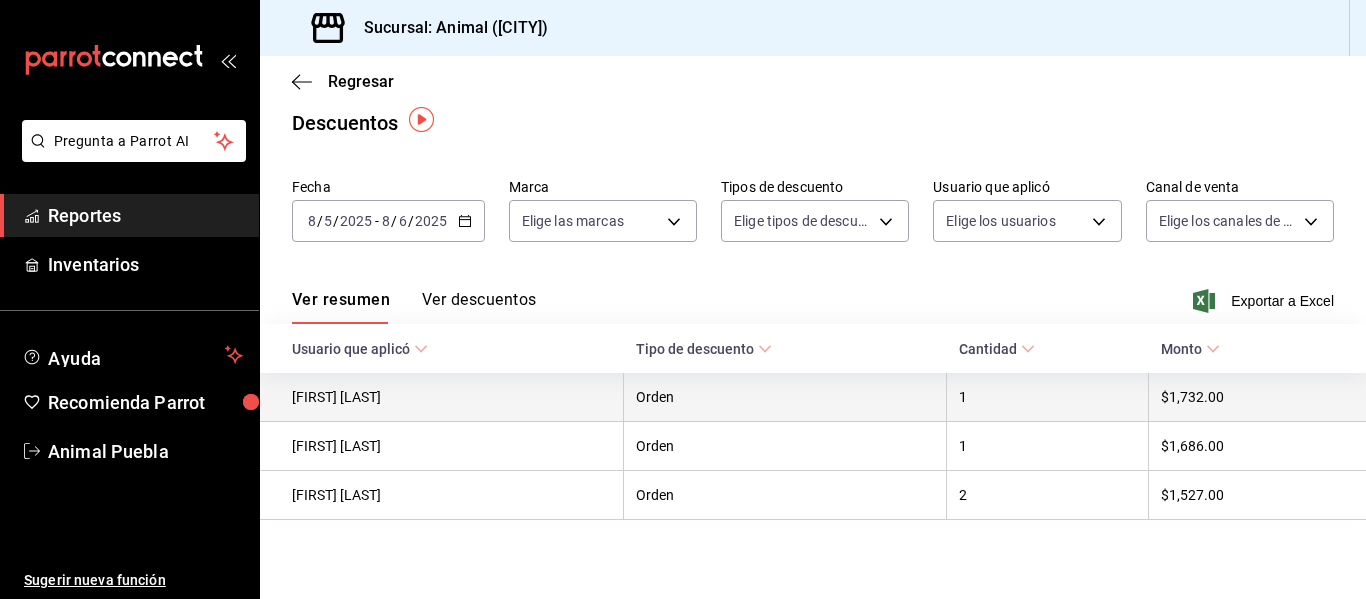 scroll, scrollTop: 20, scrollLeft: 0, axis: vertical 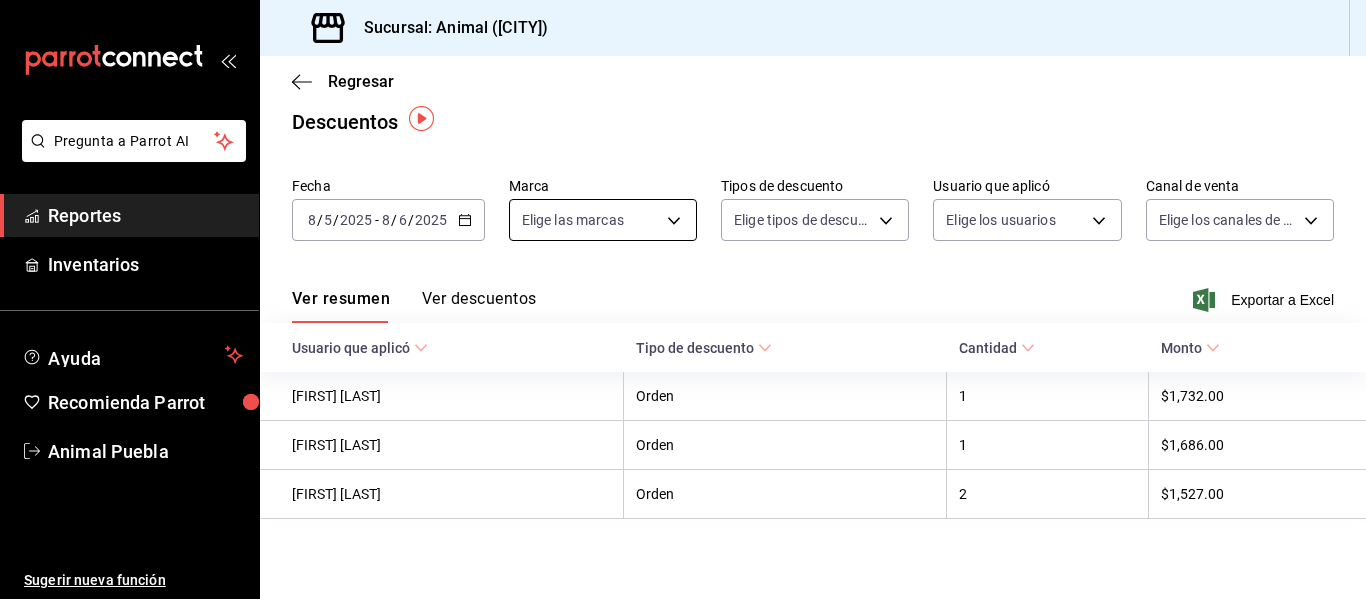click on "Pregunta a Parrot AI Reportes   Inventarios   Ayuda Recomienda Parrot   Animal Puebla   Sugerir nueva función   Sucursal: Animal (Puebla) Regresar Descuentos Fecha 2025-08-05 8 / 5 / 2025 - 2025-08-06 8 / 6 / 2025 Marca Elige las marcas Tipos de descuento Elige tipos de descuento Usuario que aplicó Elige los usuarios Canal de venta Elige los canales de venta Ver resumen Ver descuentos Exportar a Excel Usuario que aplicó Tipo de descuento Cantidad Monto Hector Gustavo Velazquez Orden 1 $1,732.00 Juan Carlos Cervantes Orden 1 $1,686.00 Miguel Angel Hernandez Orden 2 $1,527.00 Pregunta a Parrot AI Reportes   Inventarios   Ayuda Recomienda Parrot   Animal Puebla   Sugerir nueva función   GANA 1 MES GRATIS EN TU SUSCRIPCIÓN AQUÍ ¿Recuerdas cómo empezó tu restaurante?
Hoy puedes ayudar a un colega a tener el mismo cambio que tú viviste.
Recomienda Parrot directamente desde tu Portal Administrador.
Es fácil y rápido.
🎁 Por cada restaurante que se una, ganas 1 mes gratis. Ver video tutorial" at bounding box center [683, 299] 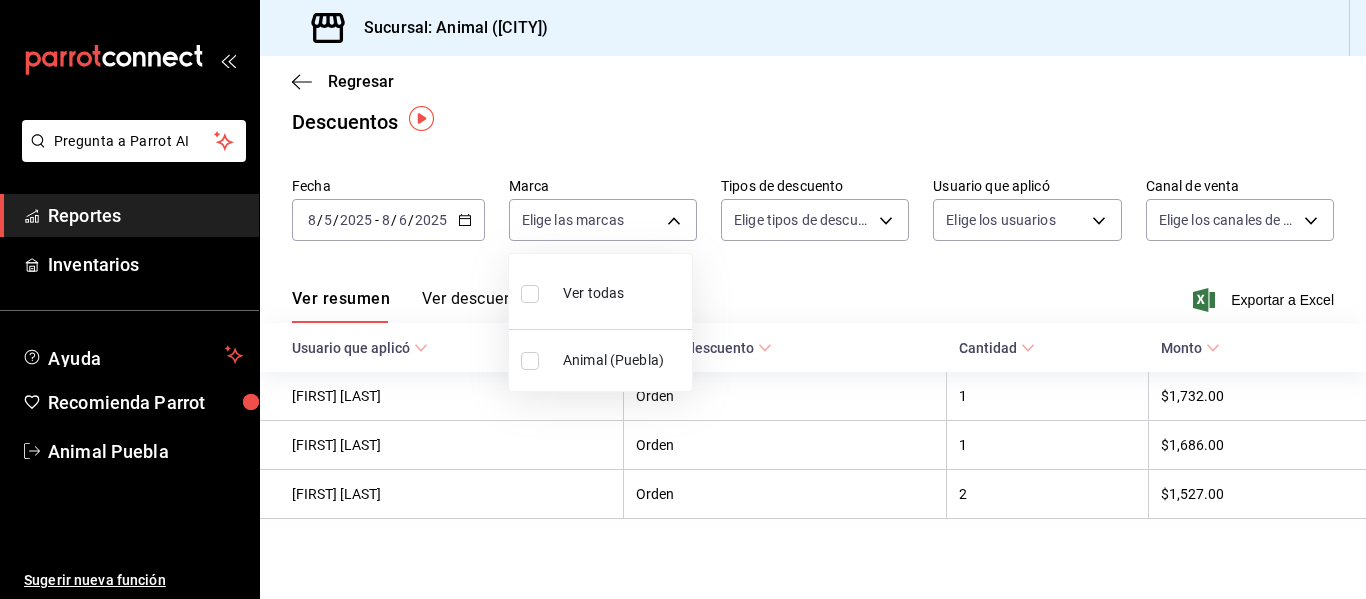 click on "Ver todas" at bounding box center [593, 293] 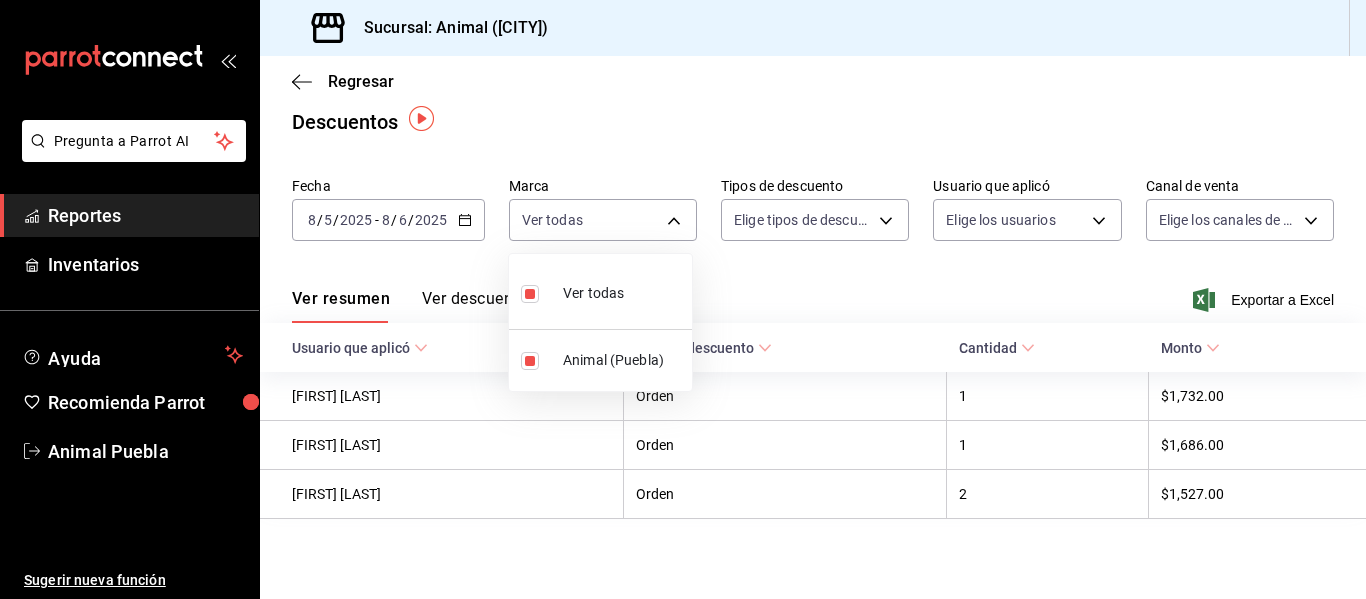 click at bounding box center (683, 299) 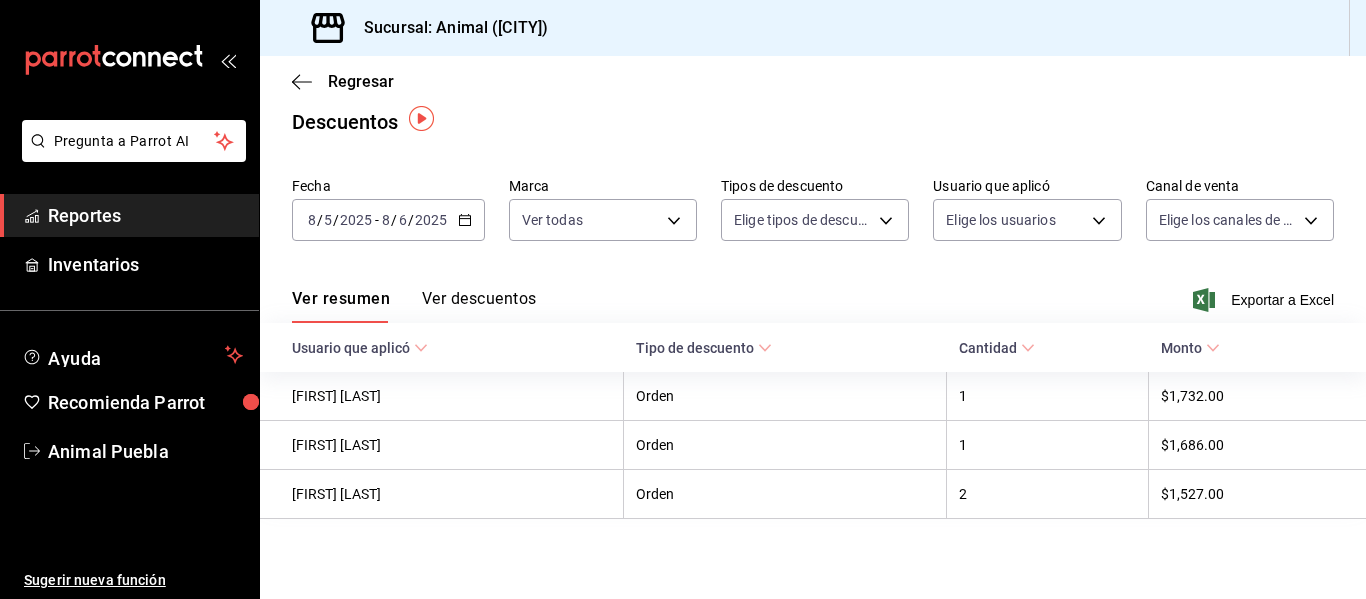 click 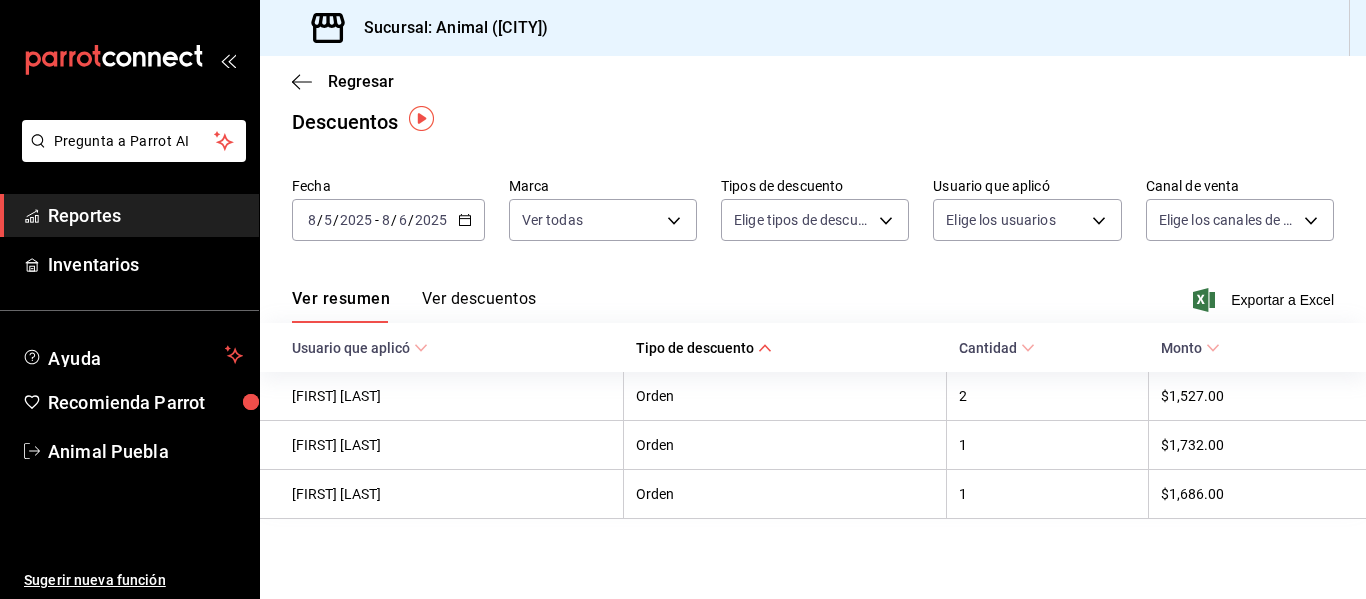 click 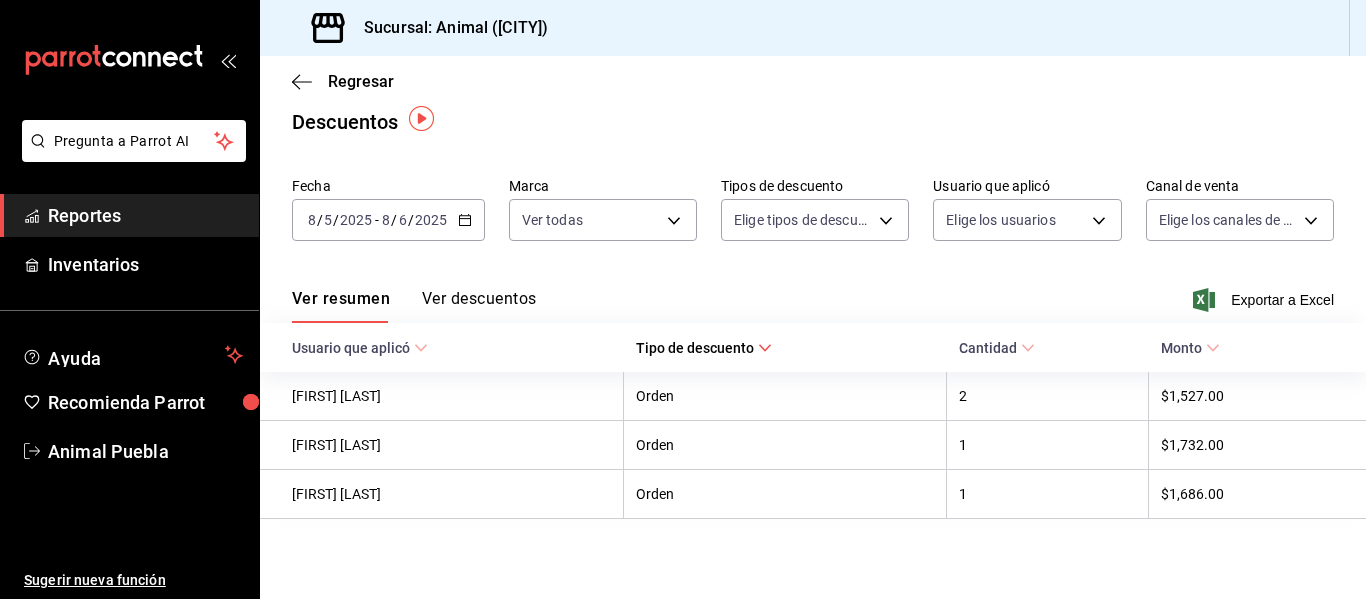 click on "Usuario que aplicó" at bounding box center [442, 347] 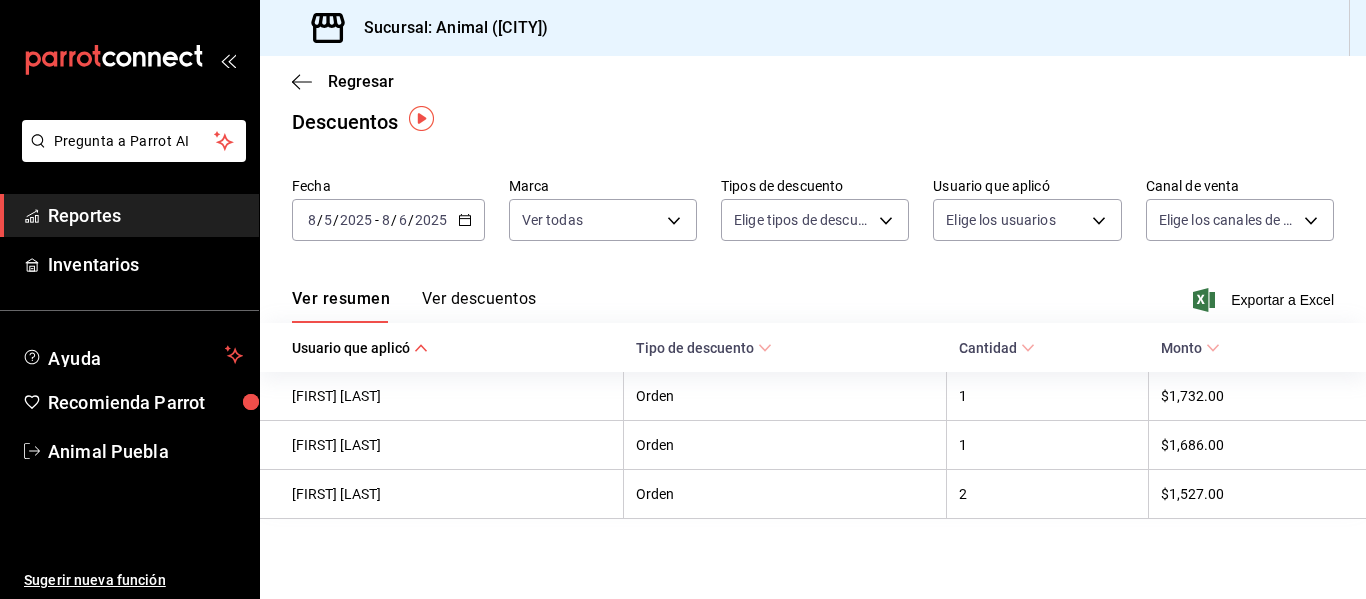 click on "Ver descuentos" at bounding box center (479, 306) 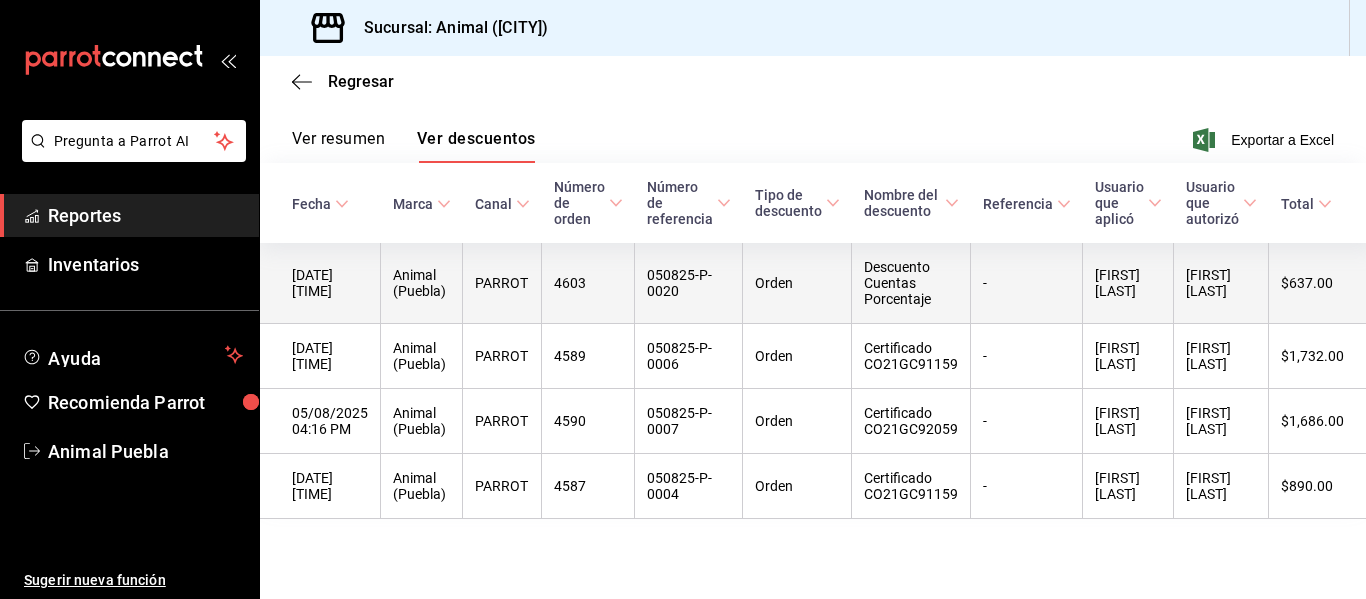 scroll, scrollTop: 220, scrollLeft: 0, axis: vertical 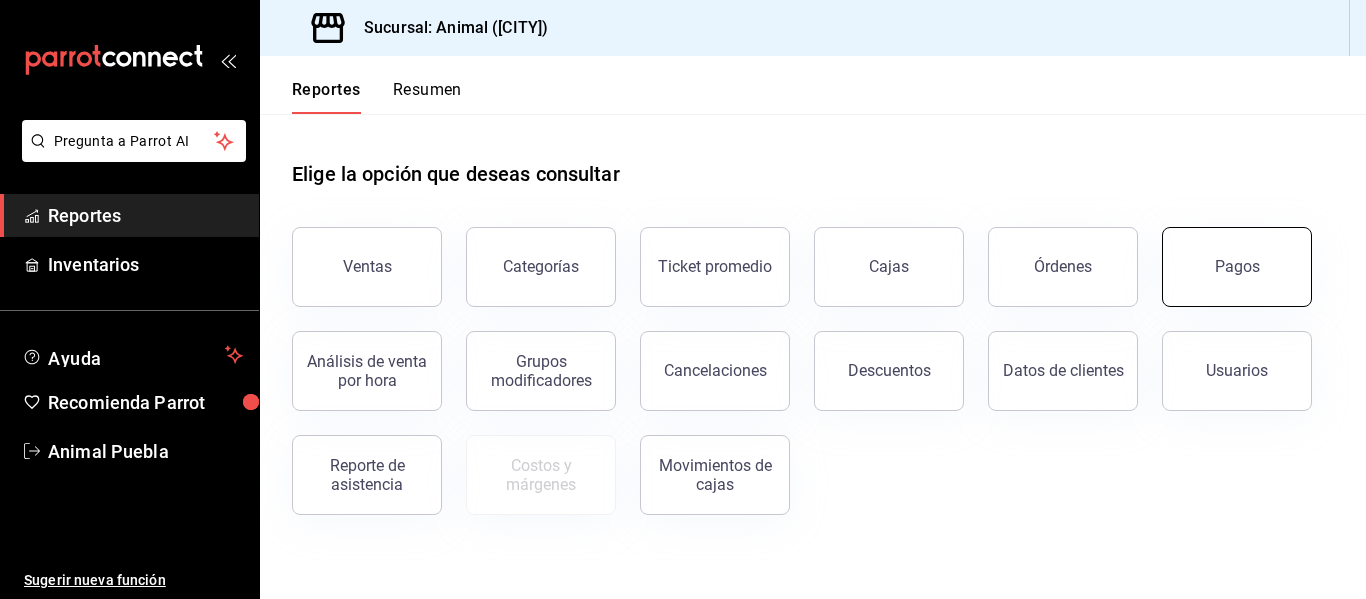click on "Pagos" at bounding box center (1237, 267) 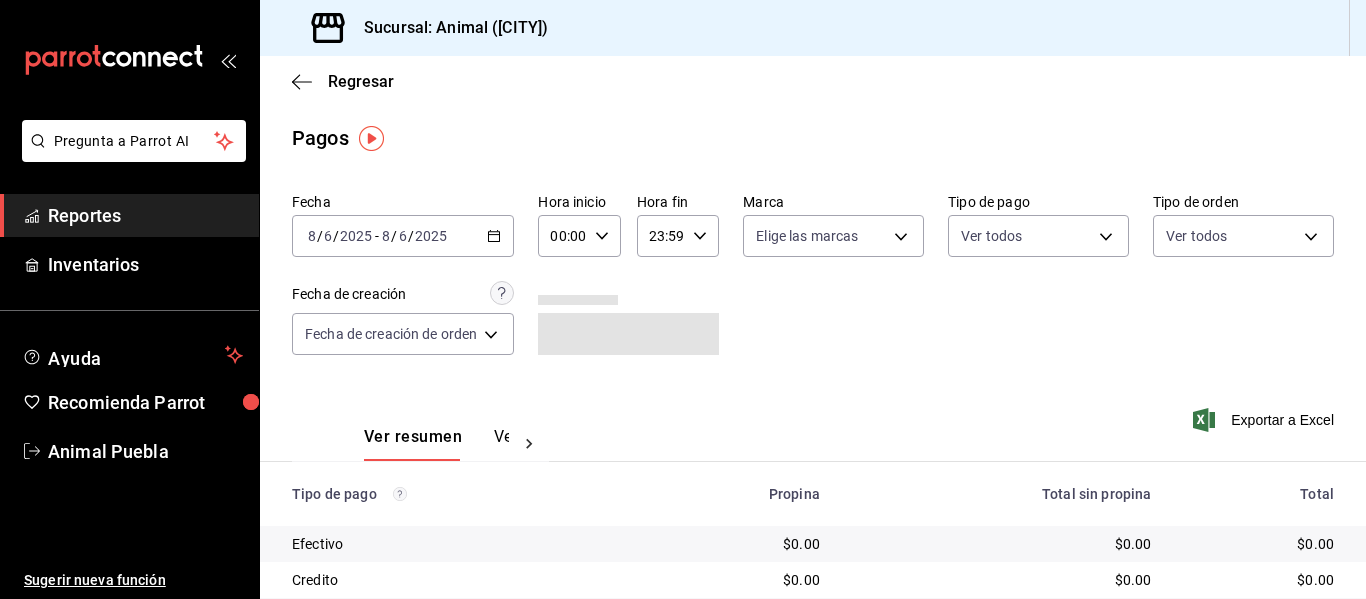 click 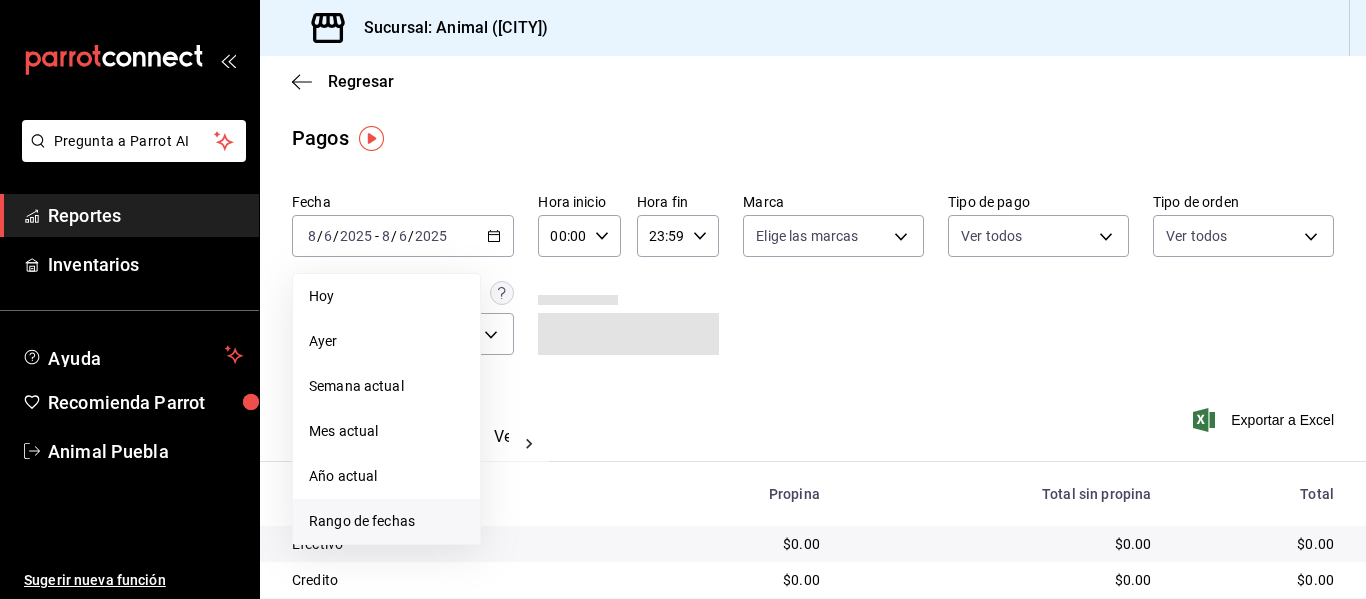 click on "Rango de fechas" at bounding box center [386, 521] 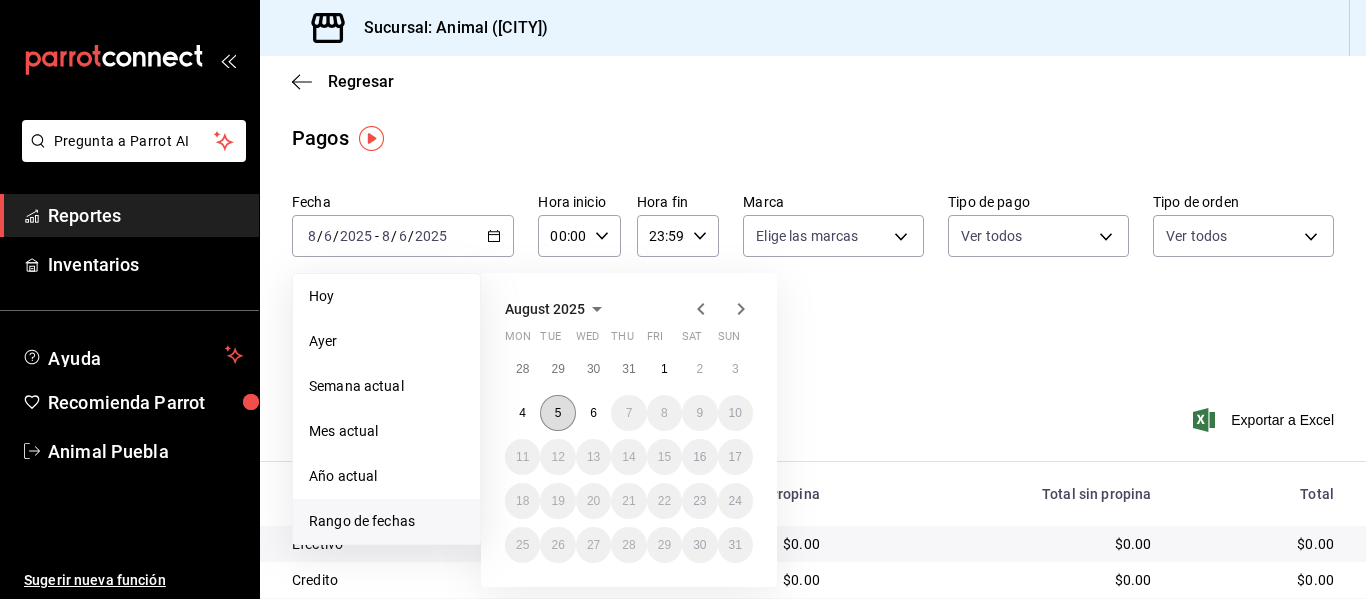 click on "5" at bounding box center [558, 413] 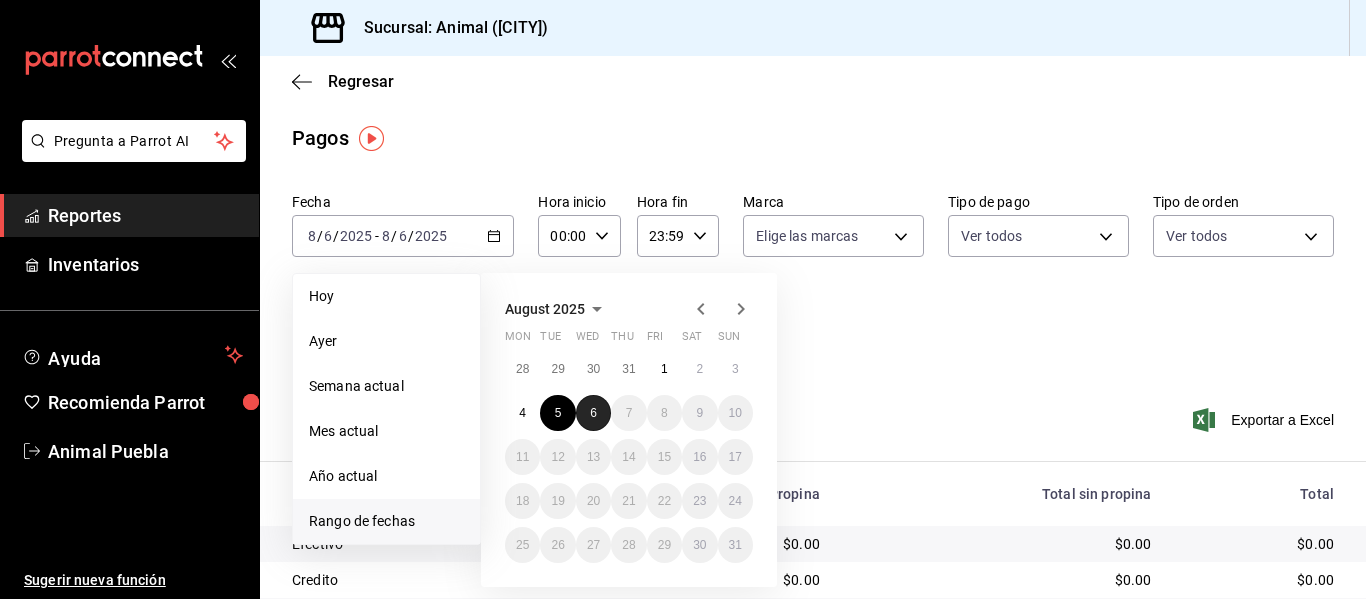 click on "6" at bounding box center (593, 413) 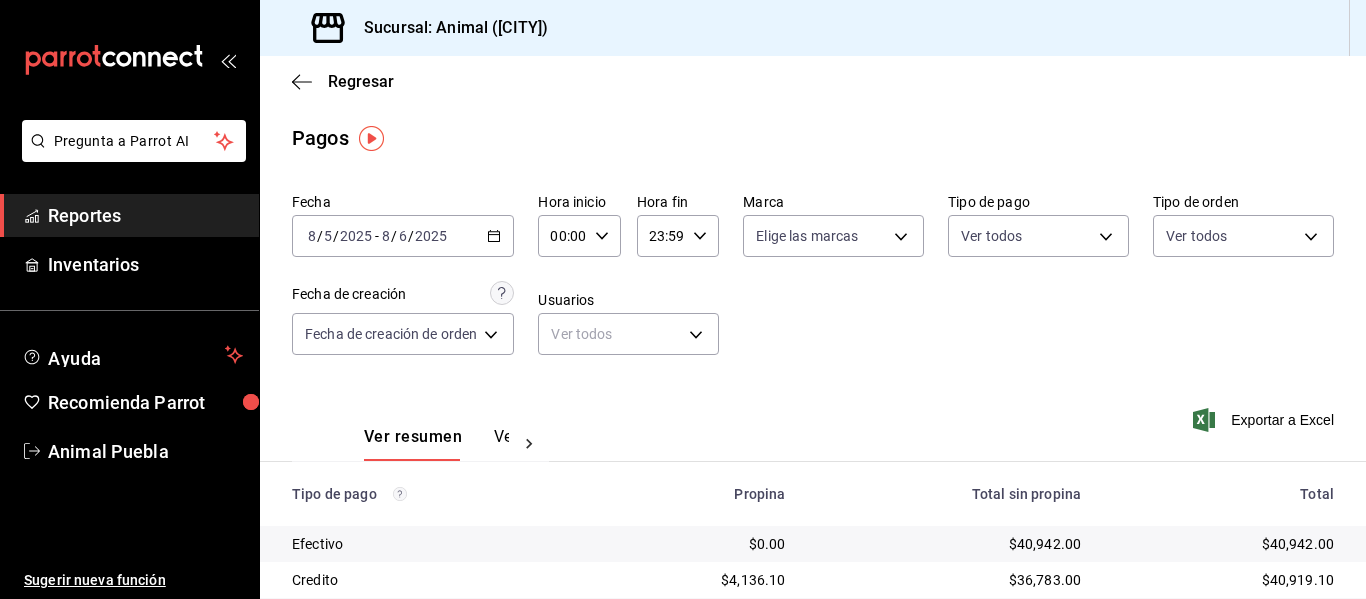 click 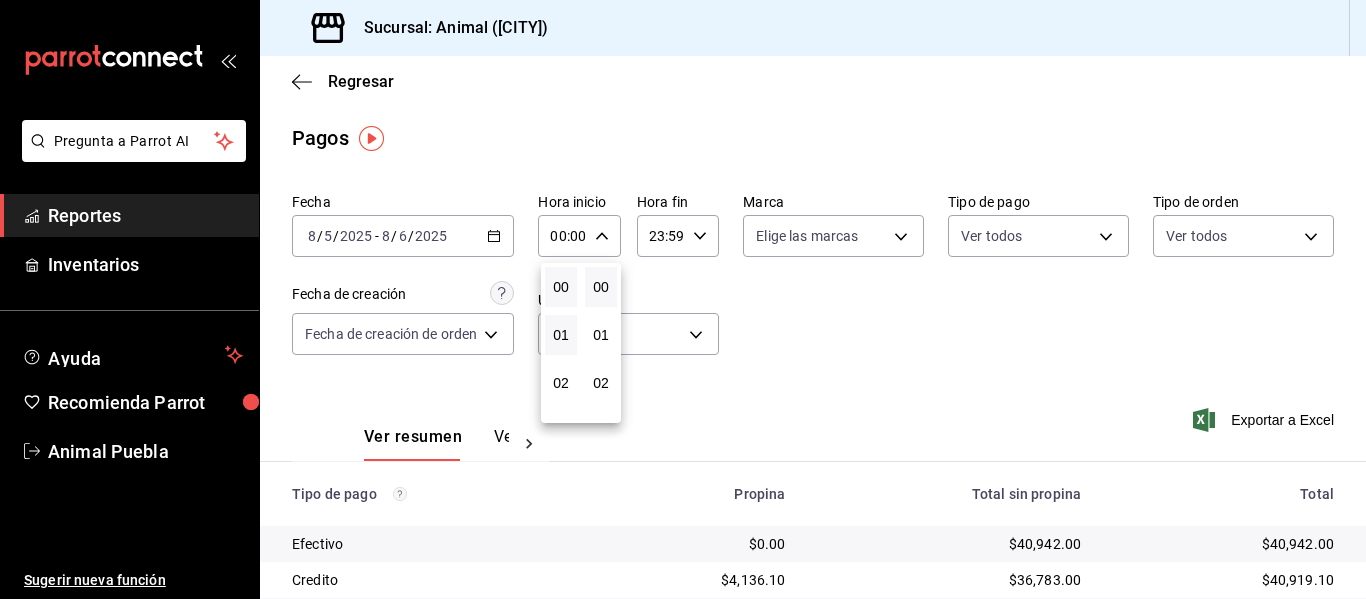 scroll, scrollTop: 100, scrollLeft: 0, axis: vertical 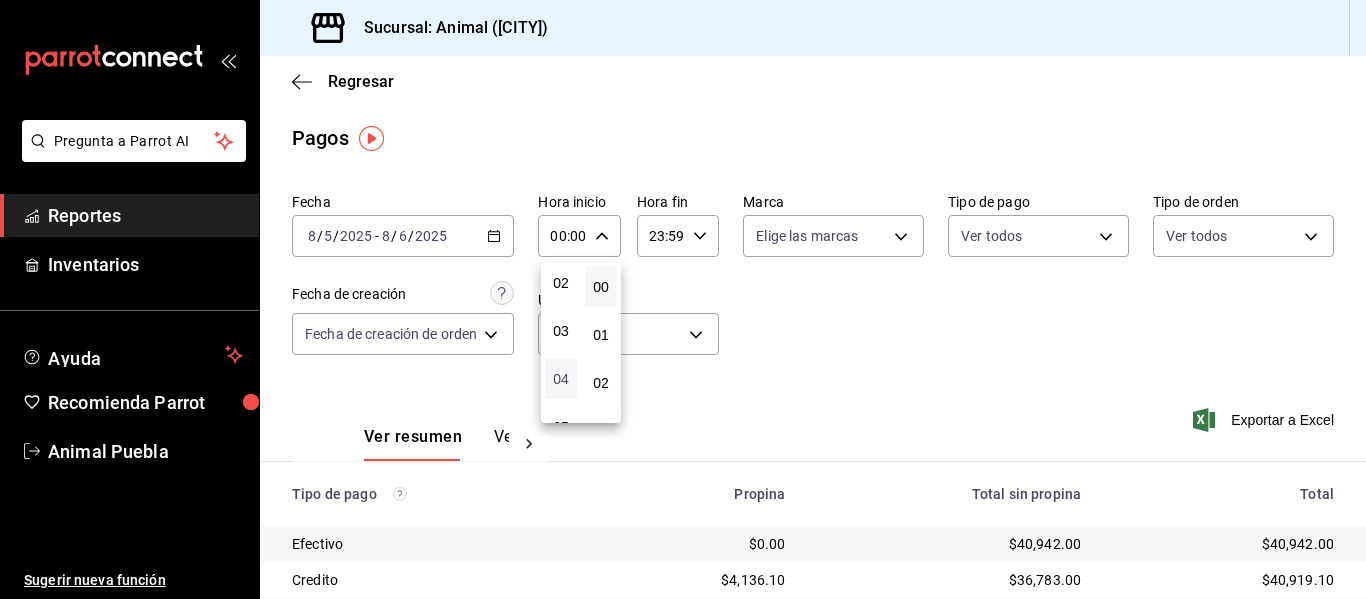 click on "04" at bounding box center [561, 379] 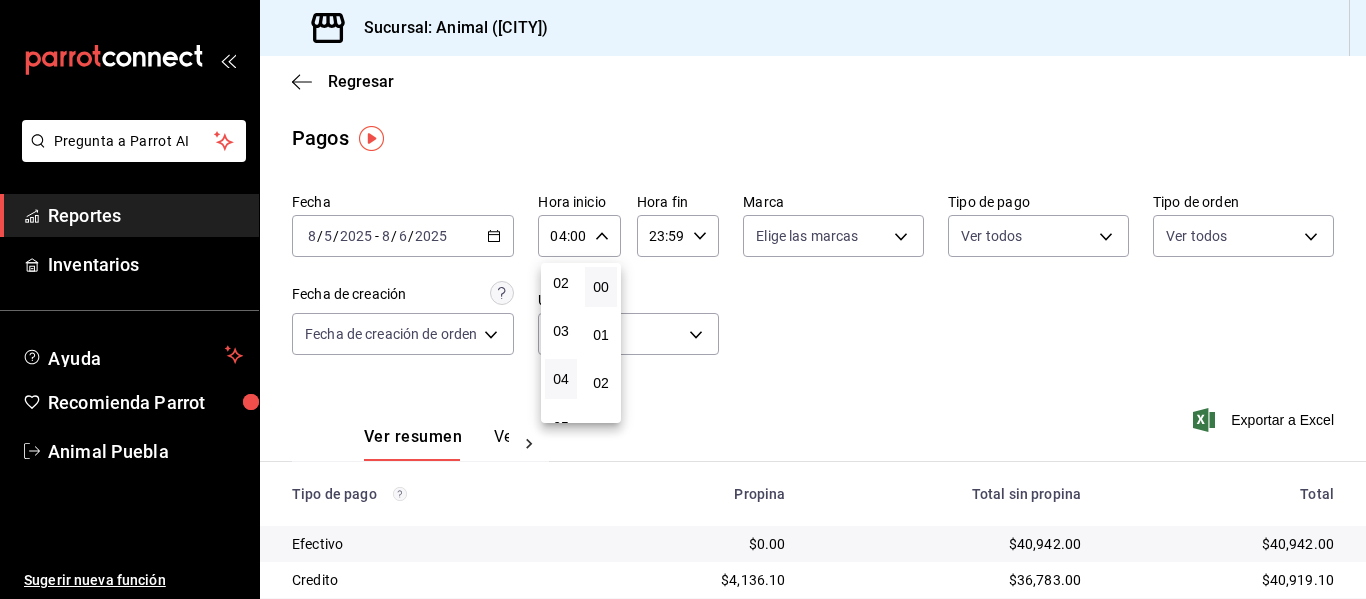 click at bounding box center (683, 299) 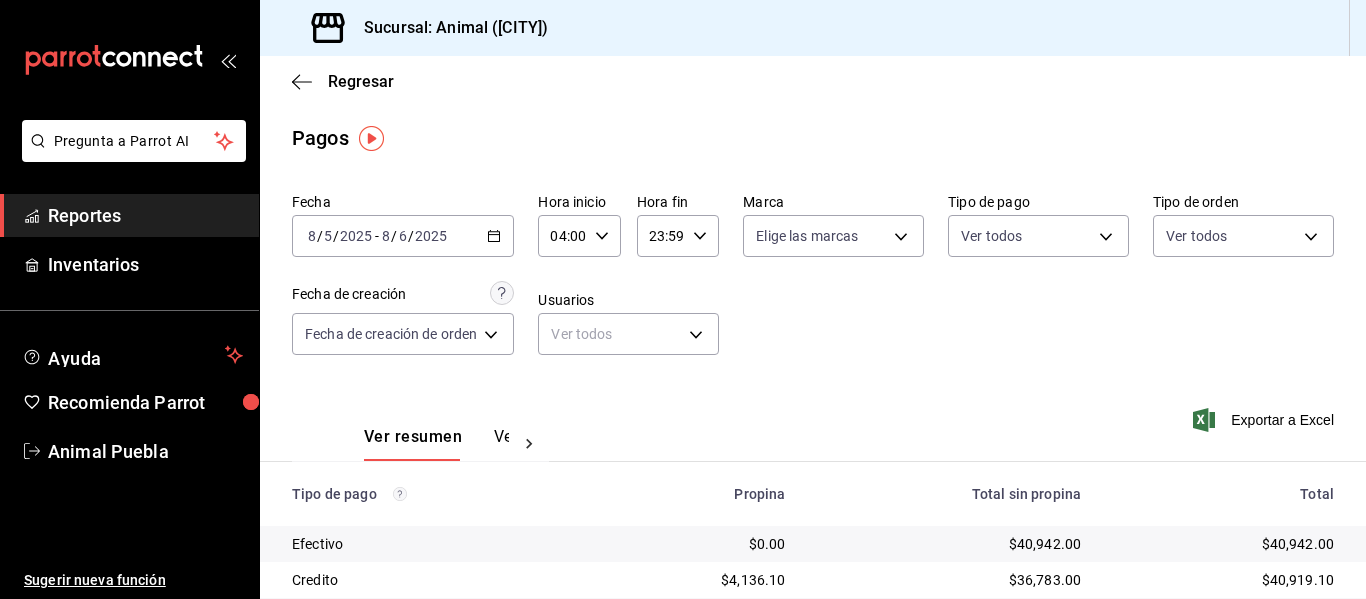 click 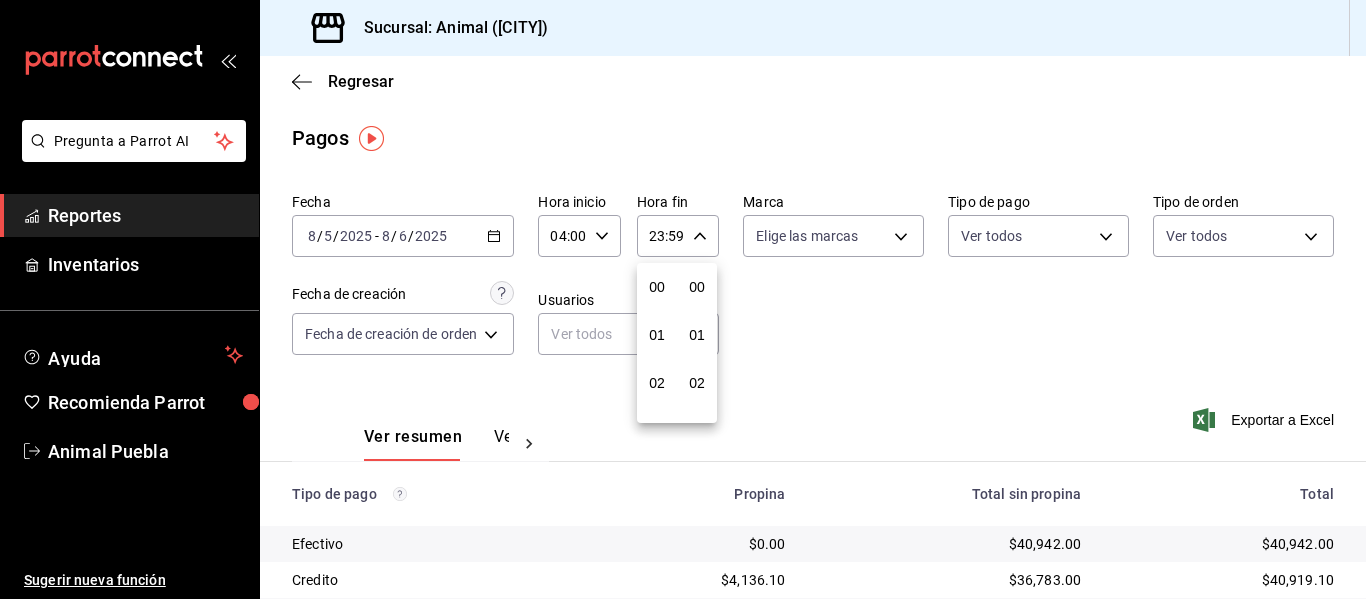 scroll, scrollTop: 992, scrollLeft: 0, axis: vertical 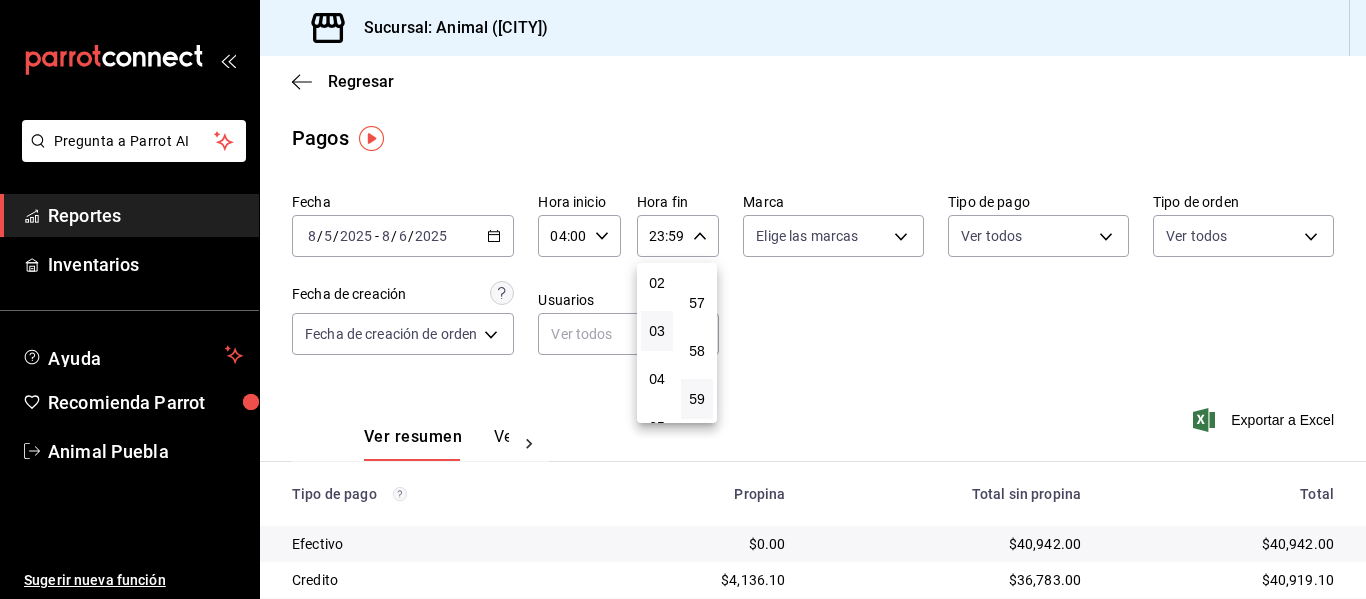 click on "03" at bounding box center [657, 331] 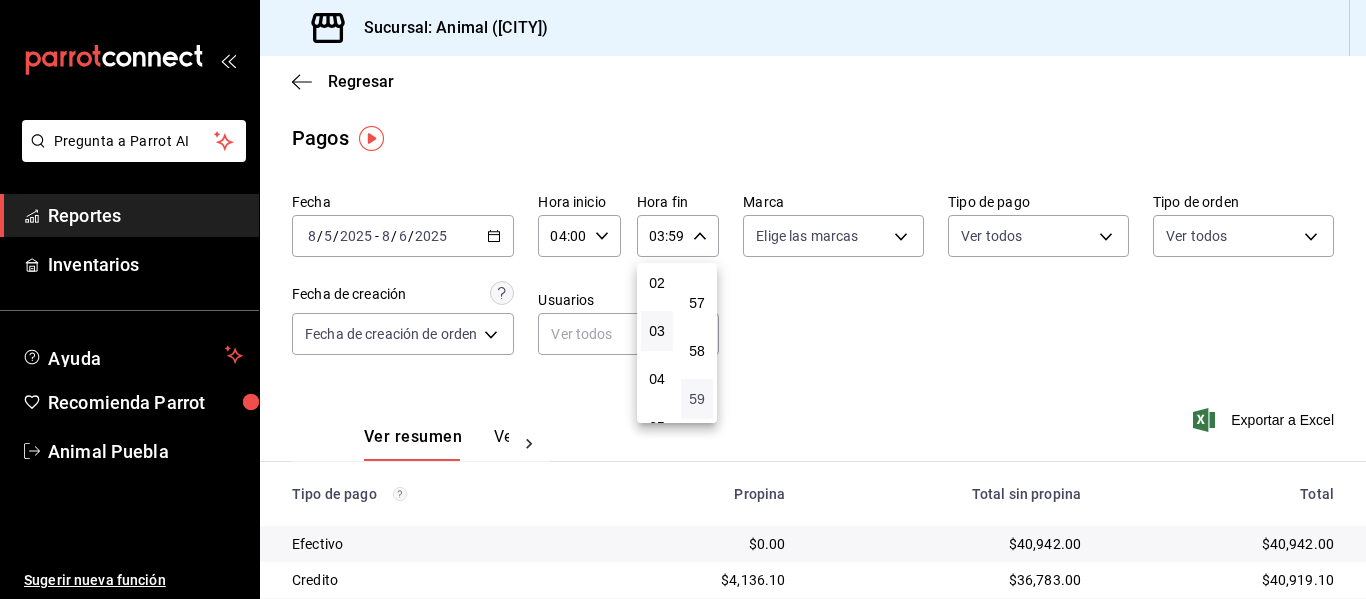 click on "59" at bounding box center [697, 399] 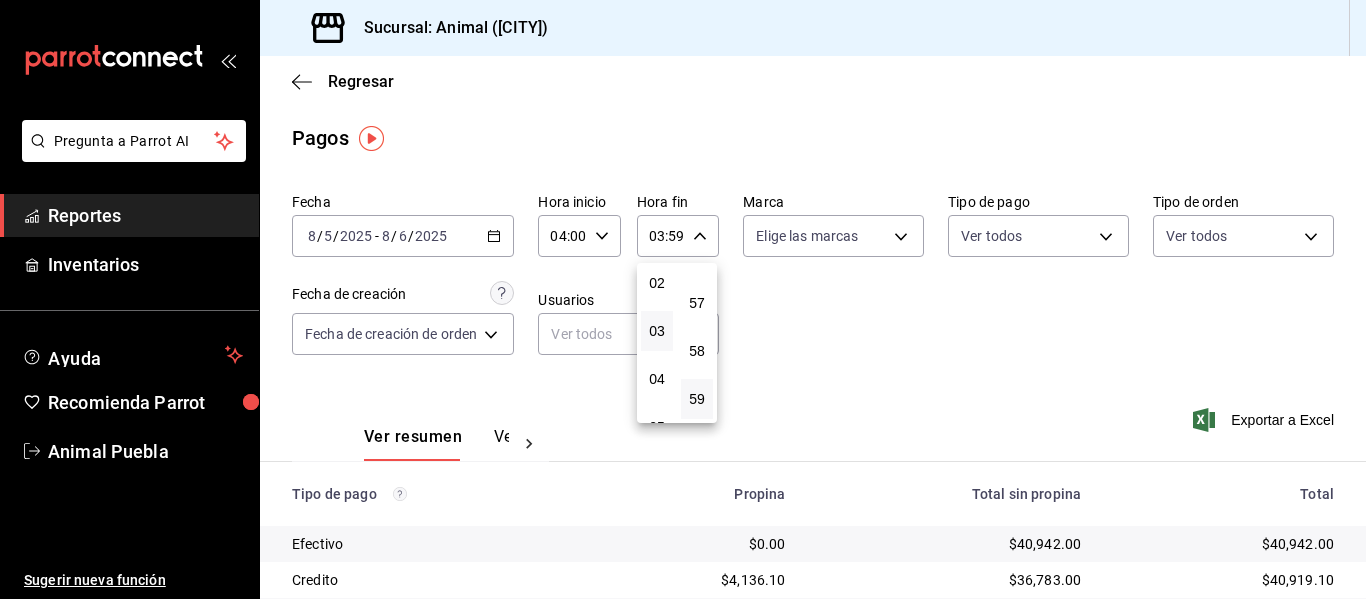 click at bounding box center [683, 299] 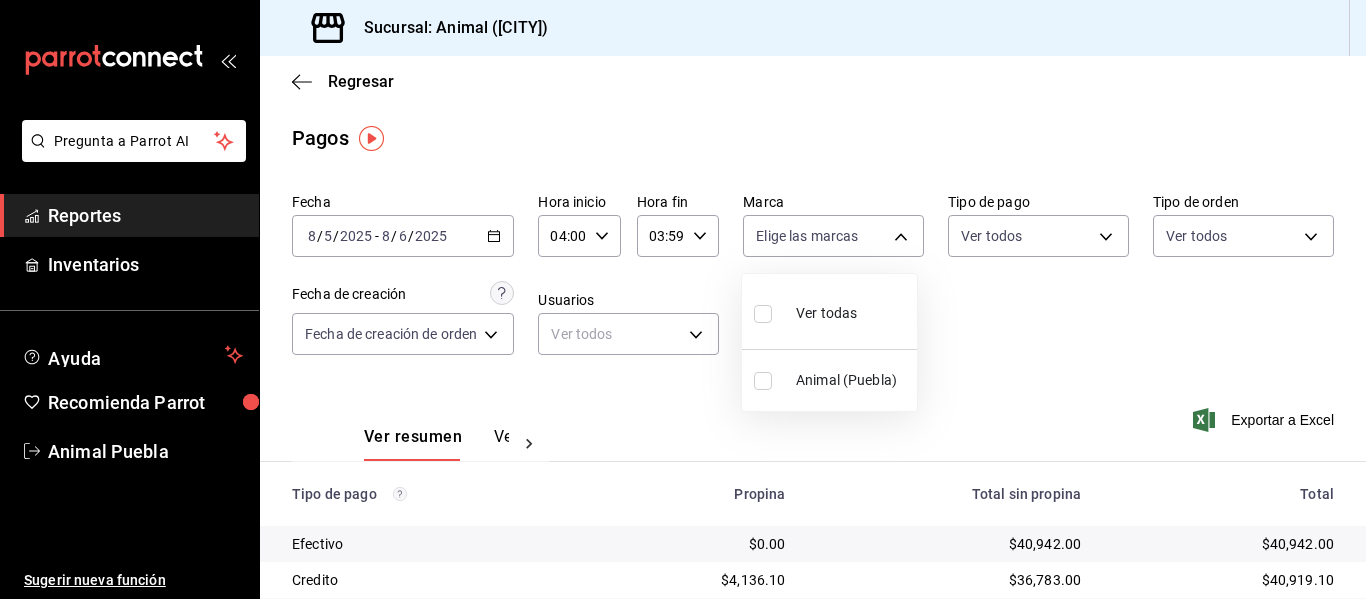 click on "Pregunta a Parrot AI Reportes   Inventarios   Ayuda Recomienda Parrot   Animal Puebla   Sugerir nueva función   Sucursal: Animal (Puebla) Regresar Pagos Fecha 2025-08-05 8 / 5 / 2025 - 2025-08-06 8 / 6 / 2025 Hora inicio 04:00 Hora inicio Hora fin 03:59 Hora fin Marca Elige las marcas Tipo de pago Ver todos Tipo de orden Ver todos Fecha de creación   Fecha de creación de orden ORDER Usuarios Ver todos null Ver resumen Ver pagos Exportar a Excel Tipo de pago   Propina Total sin propina Total Efectivo $0.00 $40,942.00 $40,942.00 Credito $4,136.10 $36,783.00 $40,919.10 AMEX $0.00 $0.00 $0.00 Transferencia $0.00 $0.00 $0.00 CxC Empleados $0.00 $0.00 $0.00 CxC Clientes $0.00 $0.00 $0.00 Debito $1,807.55 $27,168.00 $28,975.55 USD $0.00 $0.00 $0.00 Total $5,943.65 $104,893.00 $110,836.65 Pregunta a Parrot AI Reportes   Inventarios   Ayuda Recomienda Parrot   Animal Puebla   Sugerir nueva función   GANA 1 MES GRATIS EN TU SUSCRIPCIÓN AQUÍ Ver video tutorial Ir a video Visitar centro de ayuda (81) 2046 6363" at bounding box center (683, 299) 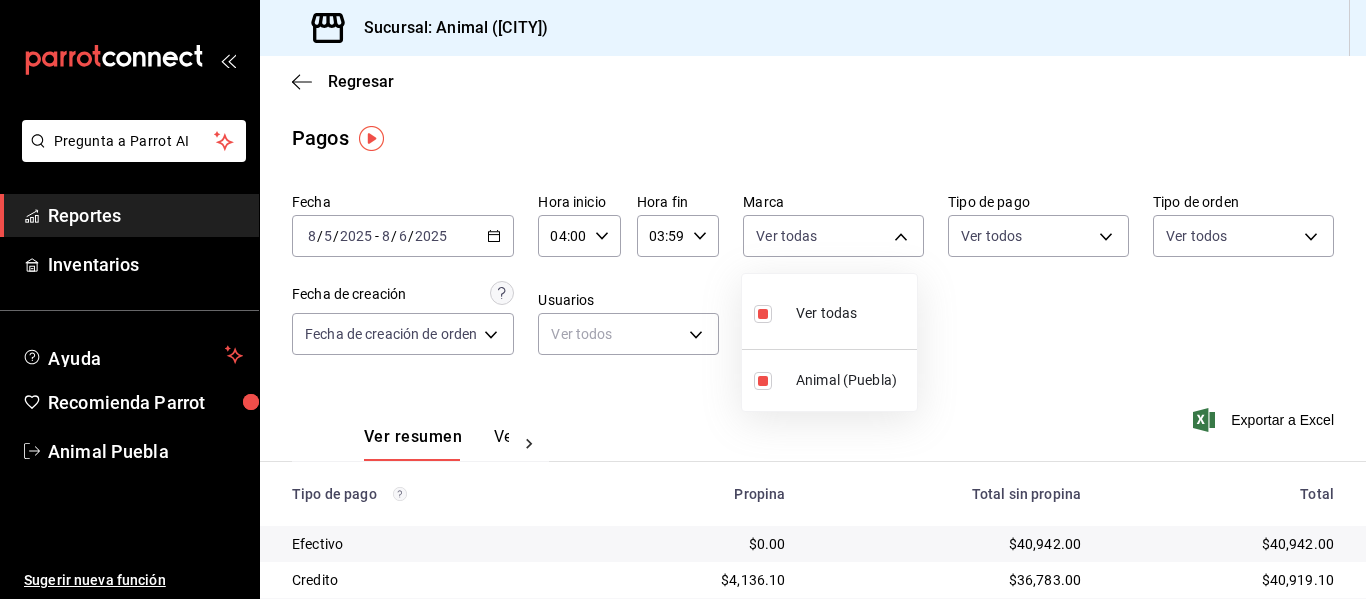 click at bounding box center (683, 299) 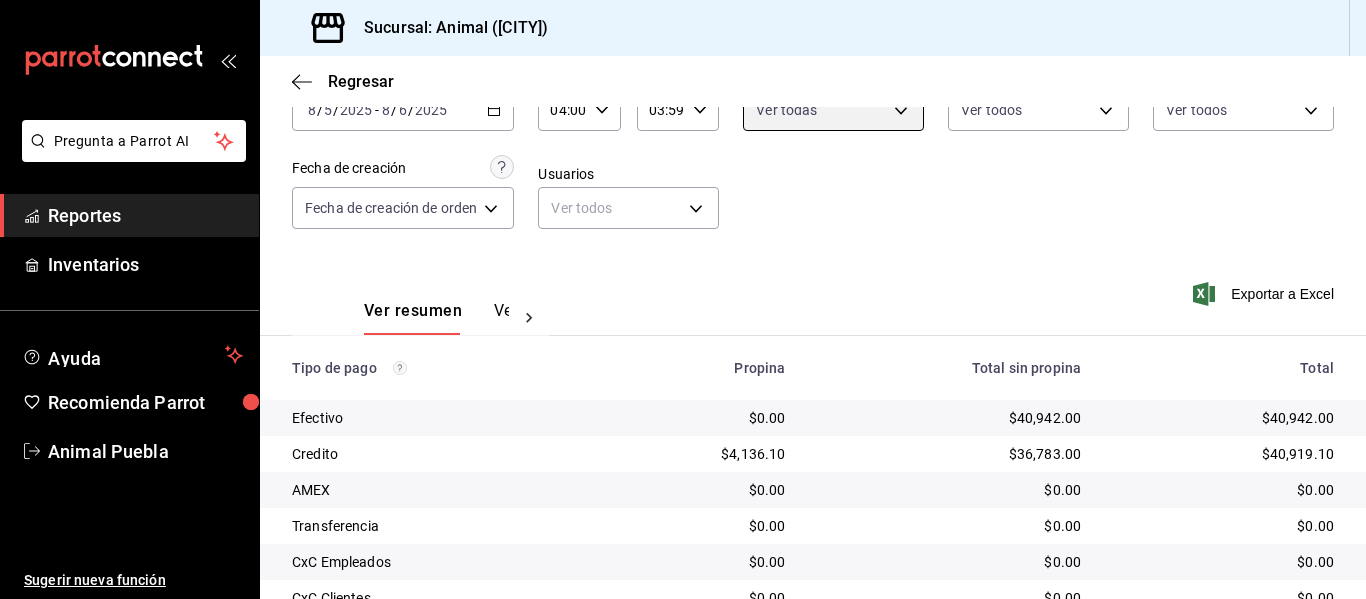 scroll, scrollTop: 284, scrollLeft: 0, axis: vertical 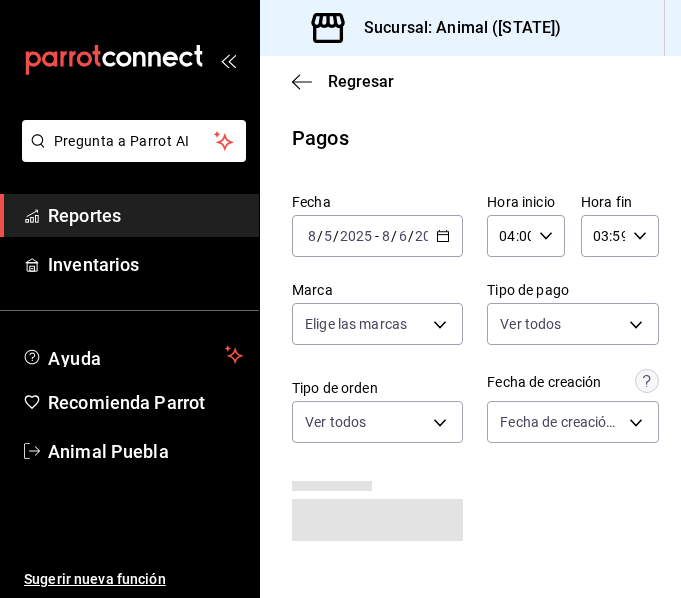 click 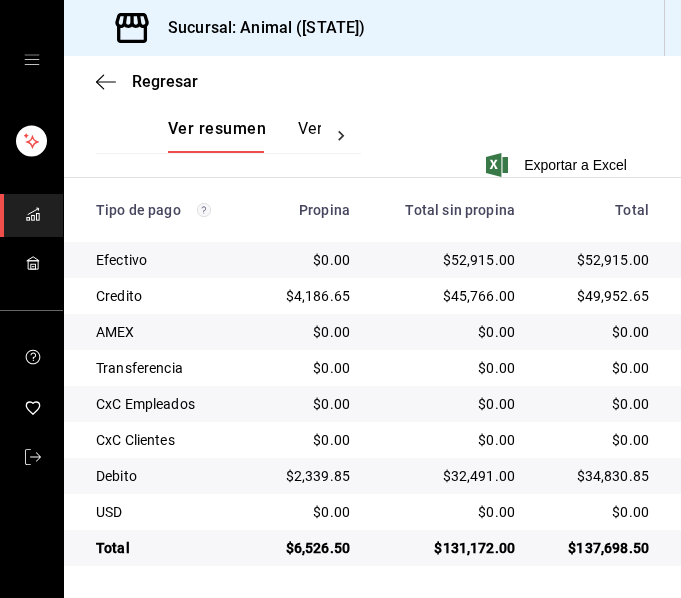 scroll, scrollTop: 485, scrollLeft: 0, axis: vertical 